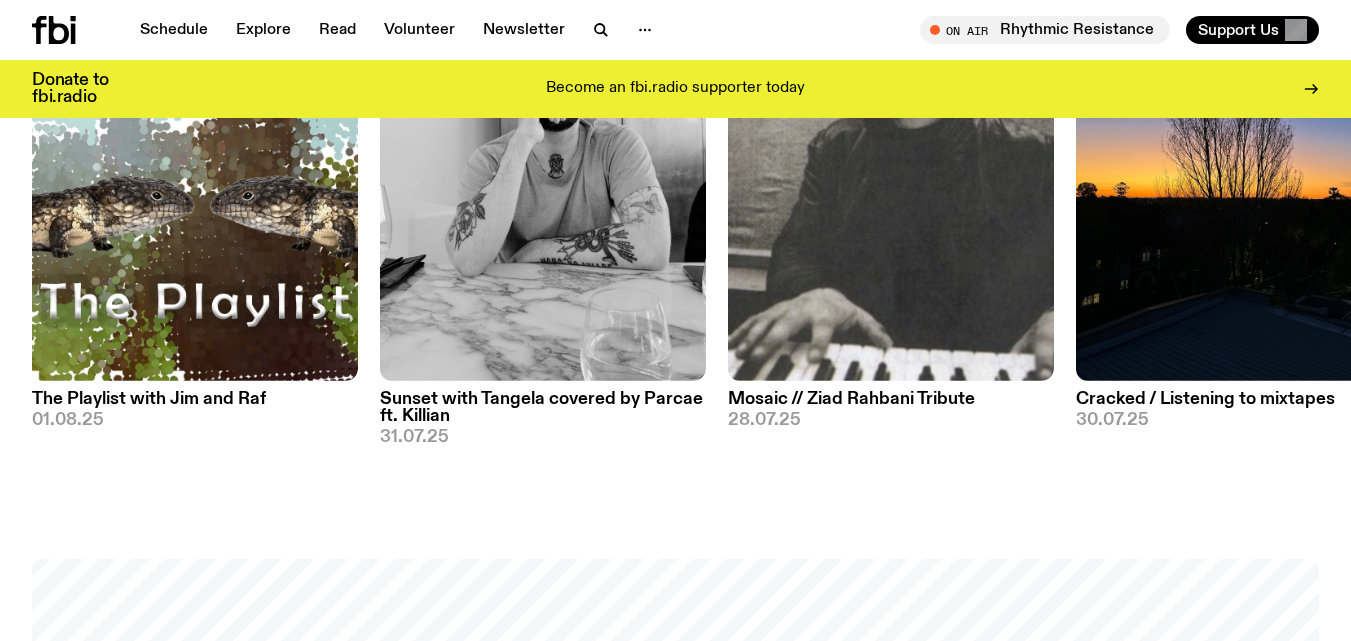 scroll, scrollTop: 1160, scrollLeft: 0, axis: vertical 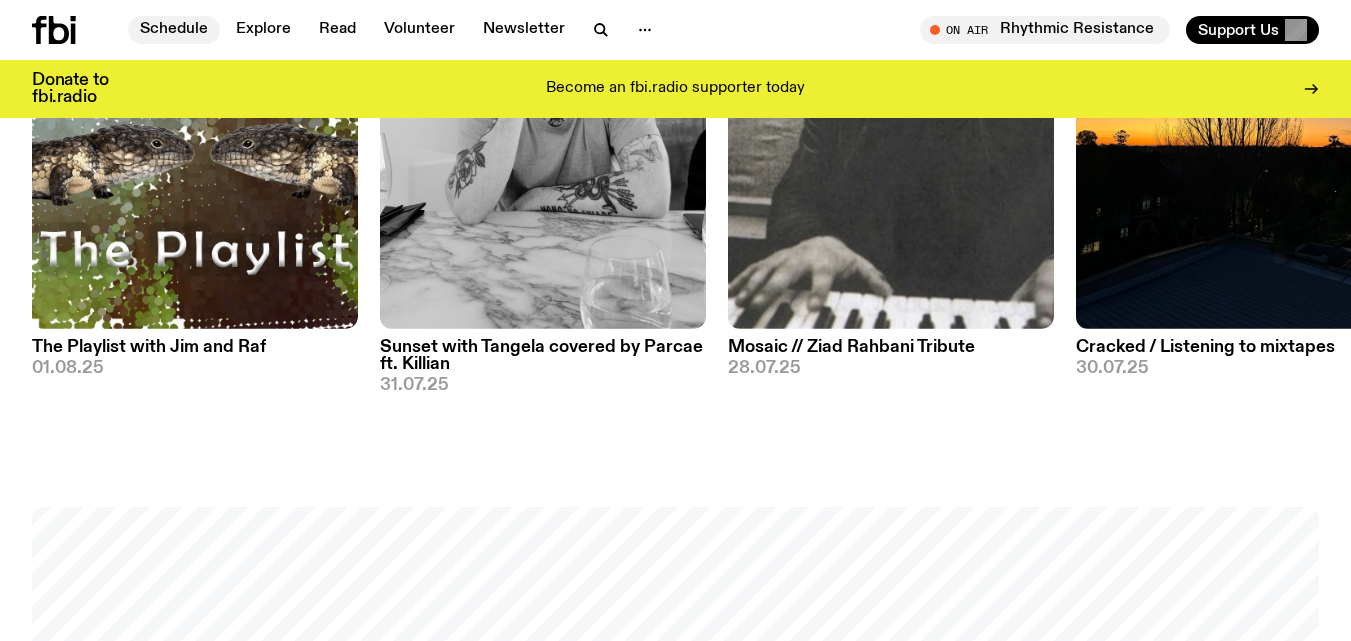 click on "Schedule" at bounding box center (174, 30) 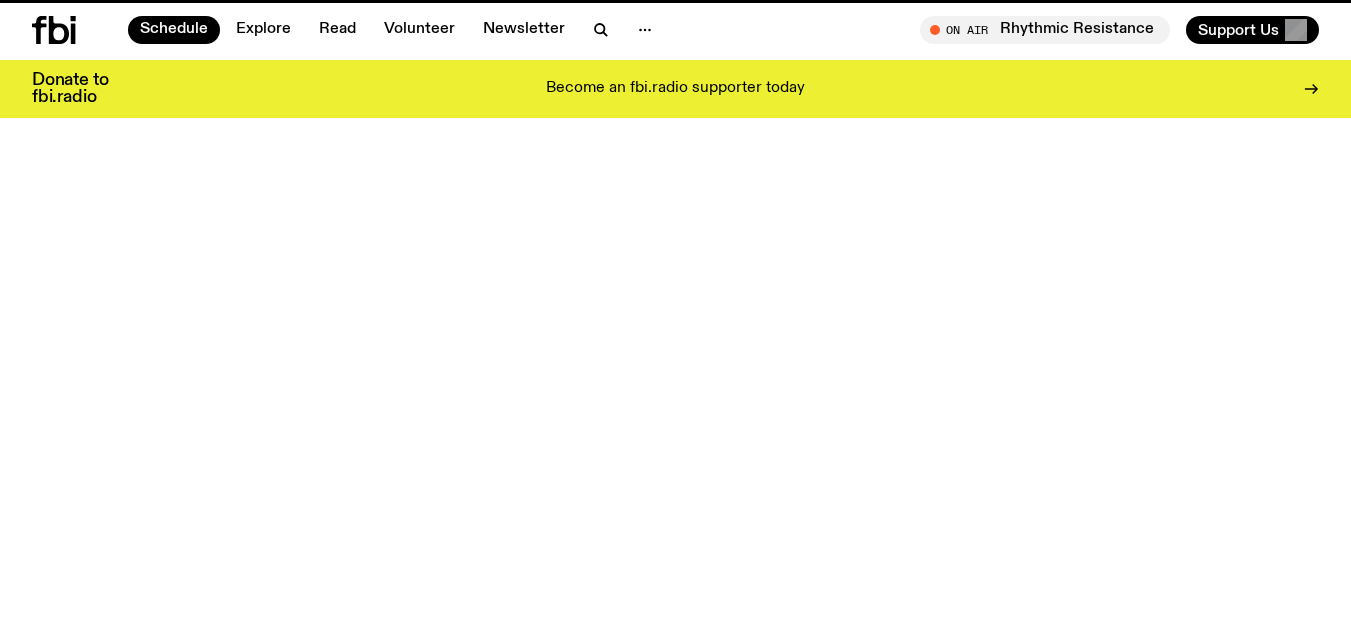 scroll, scrollTop: 0, scrollLeft: 0, axis: both 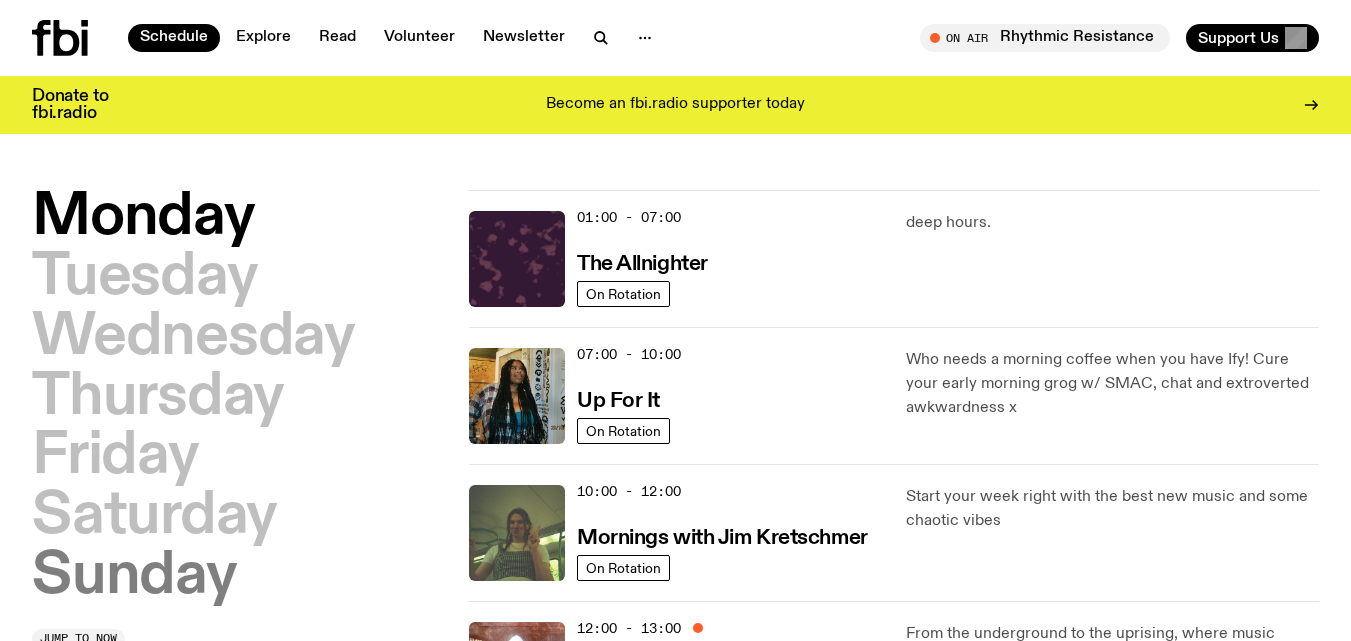 click on "Sunday" at bounding box center (134, 577) 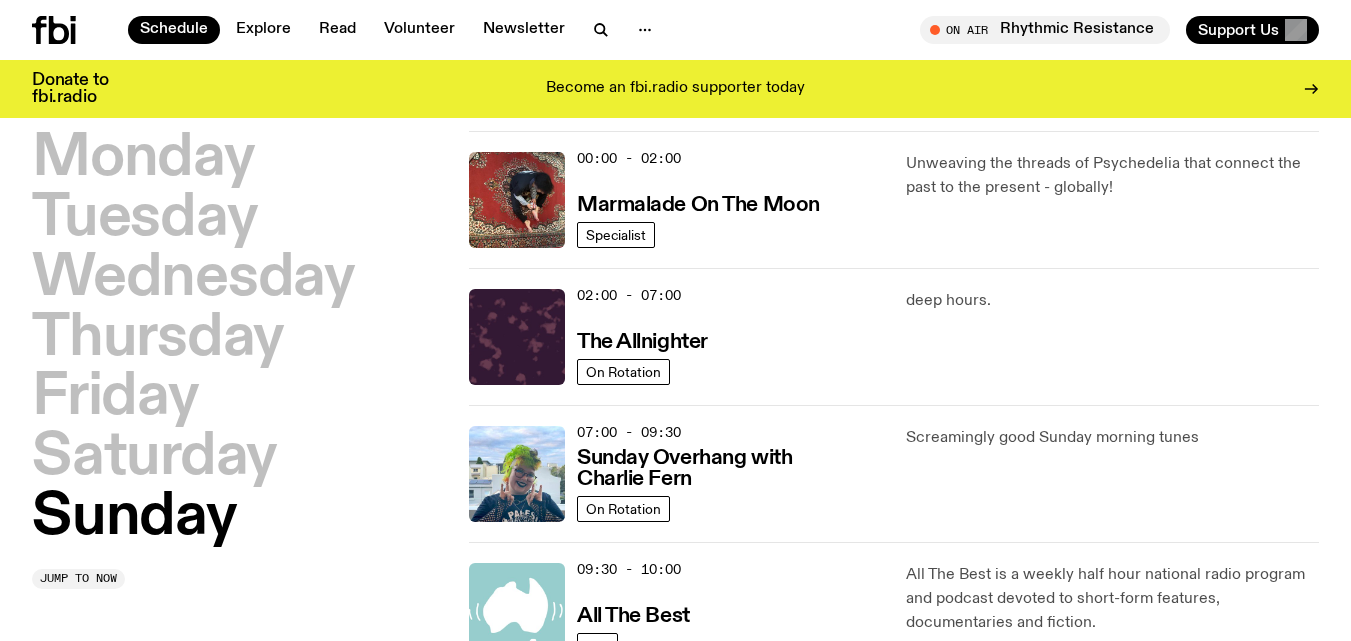 scroll, scrollTop: 56, scrollLeft: 0, axis: vertical 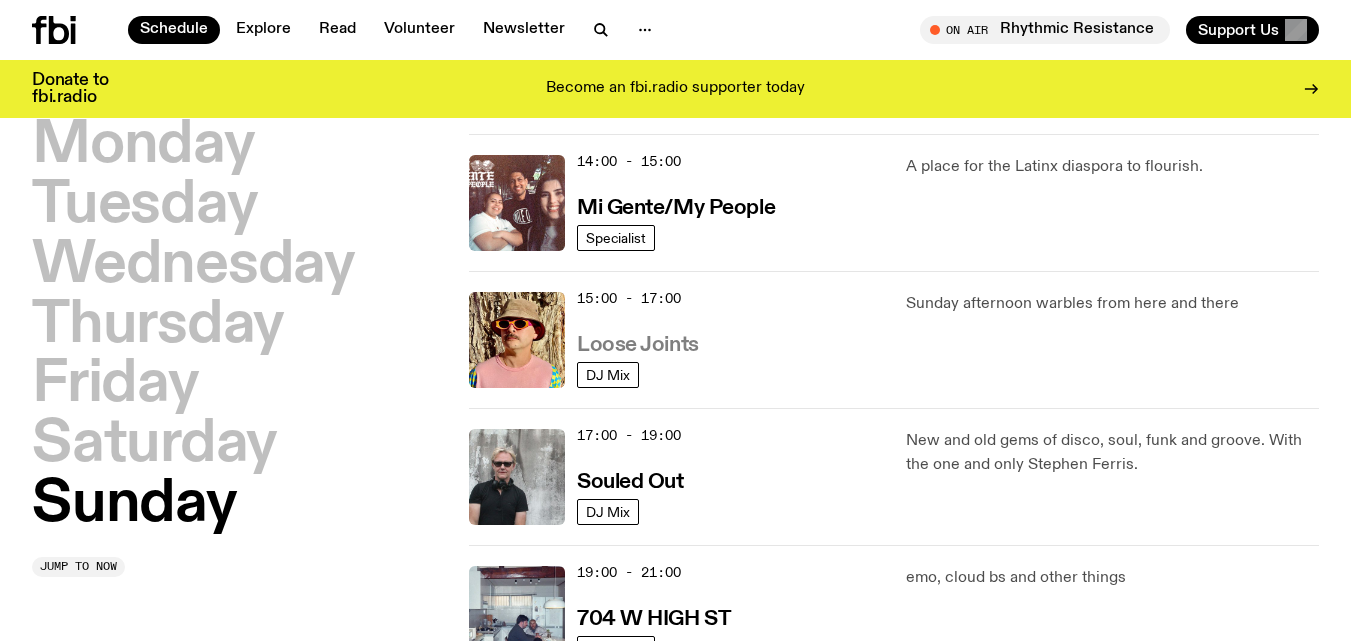 click on "Loose Joints" at bounding box center (638, 345) 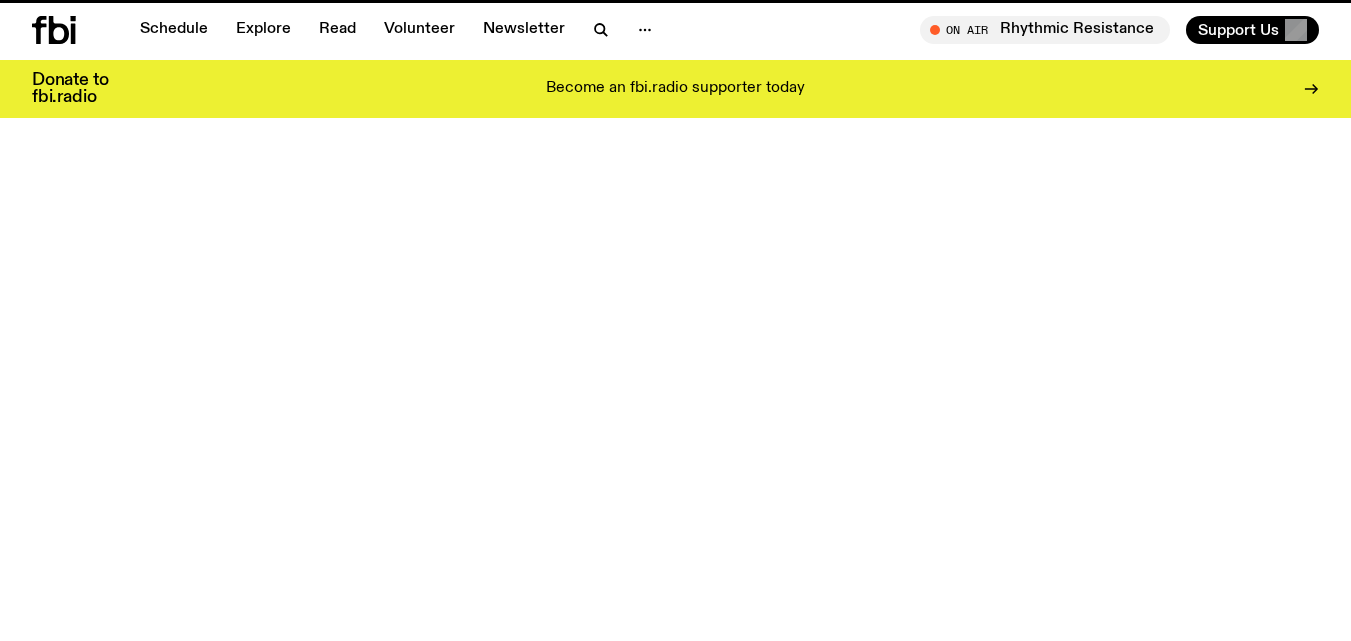 scroll, scrollTop: 0, scrollLeft: 0, axis: both 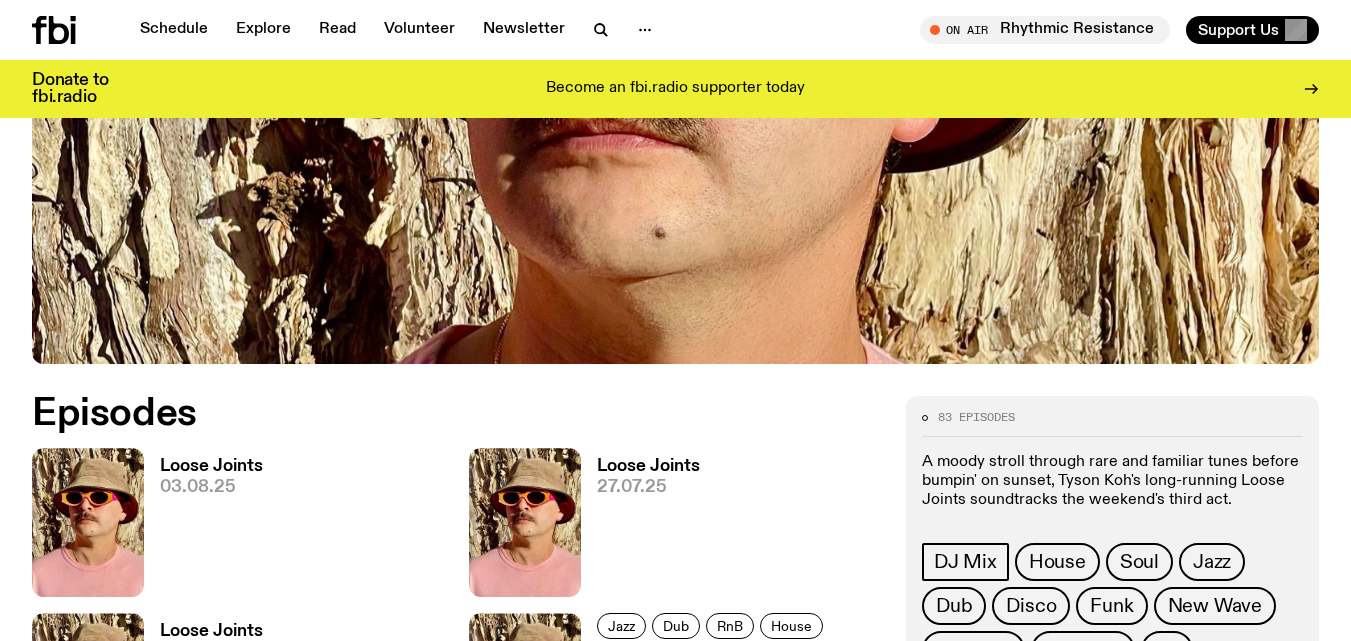 click on "Loose Joints" at bounding box center (211, 466) 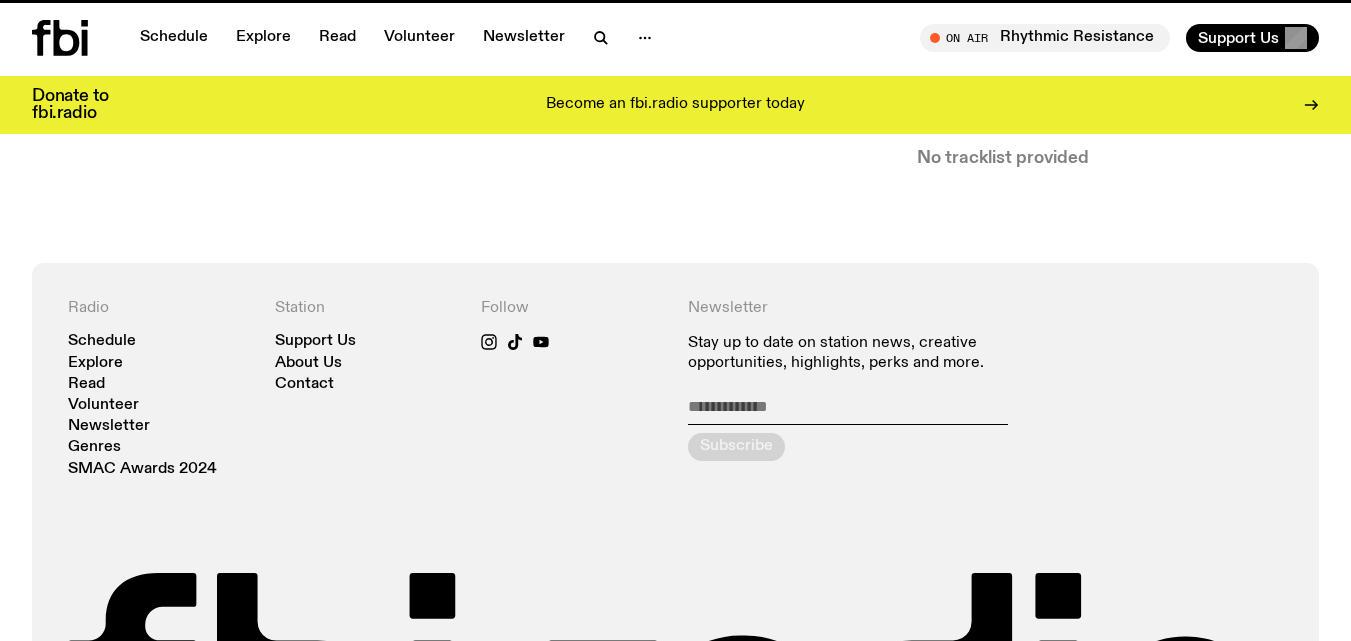 scroll, scrollTop: 0, scrollLeft: 0, axis: both 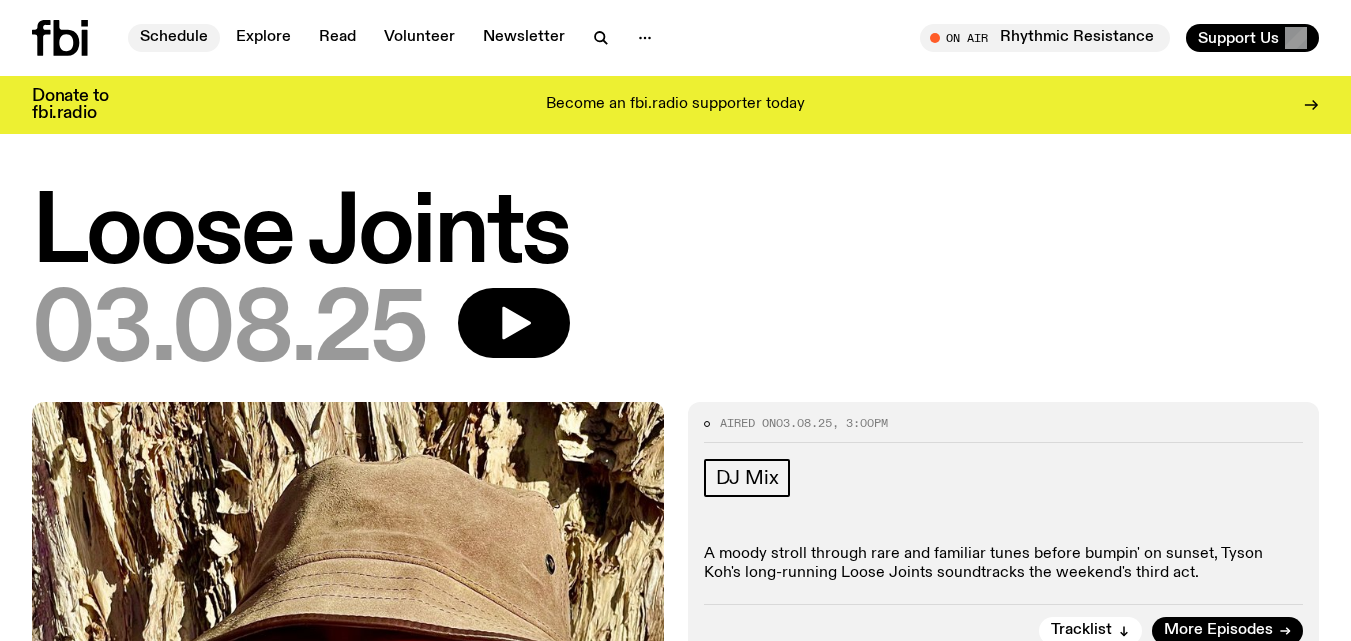click on "Schedule" at bounding box center (174, 38) 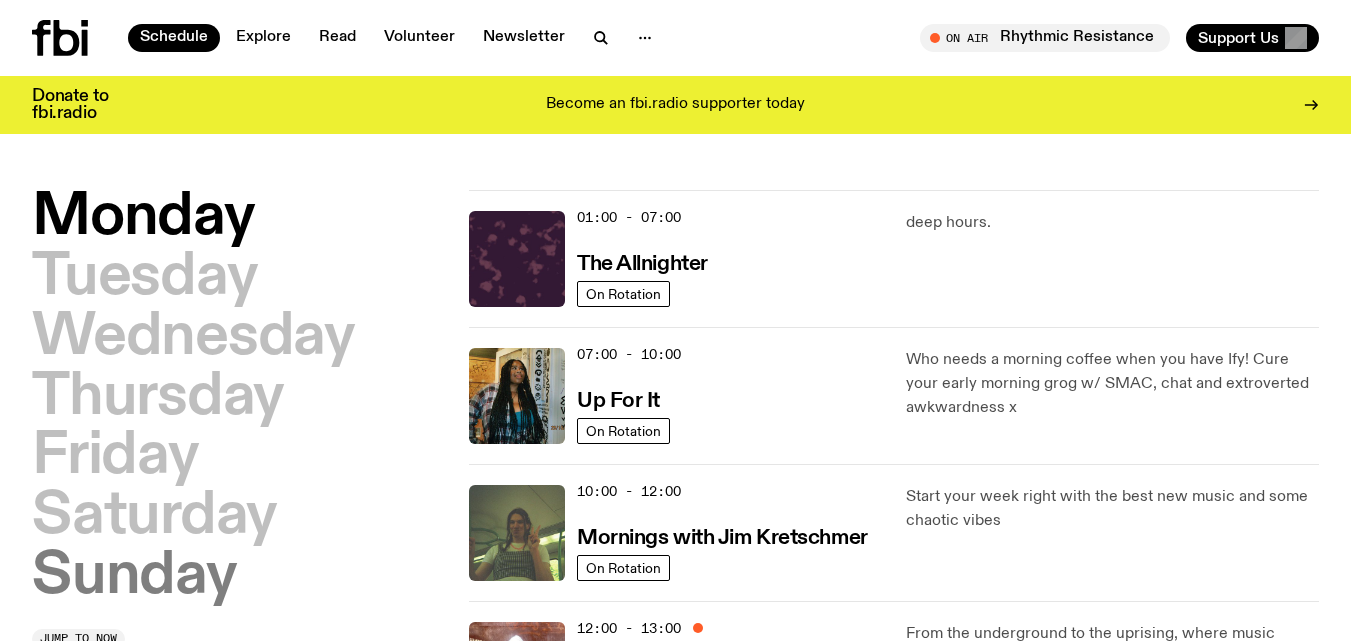 click on "Sunday" at bounding box center (134, 577) 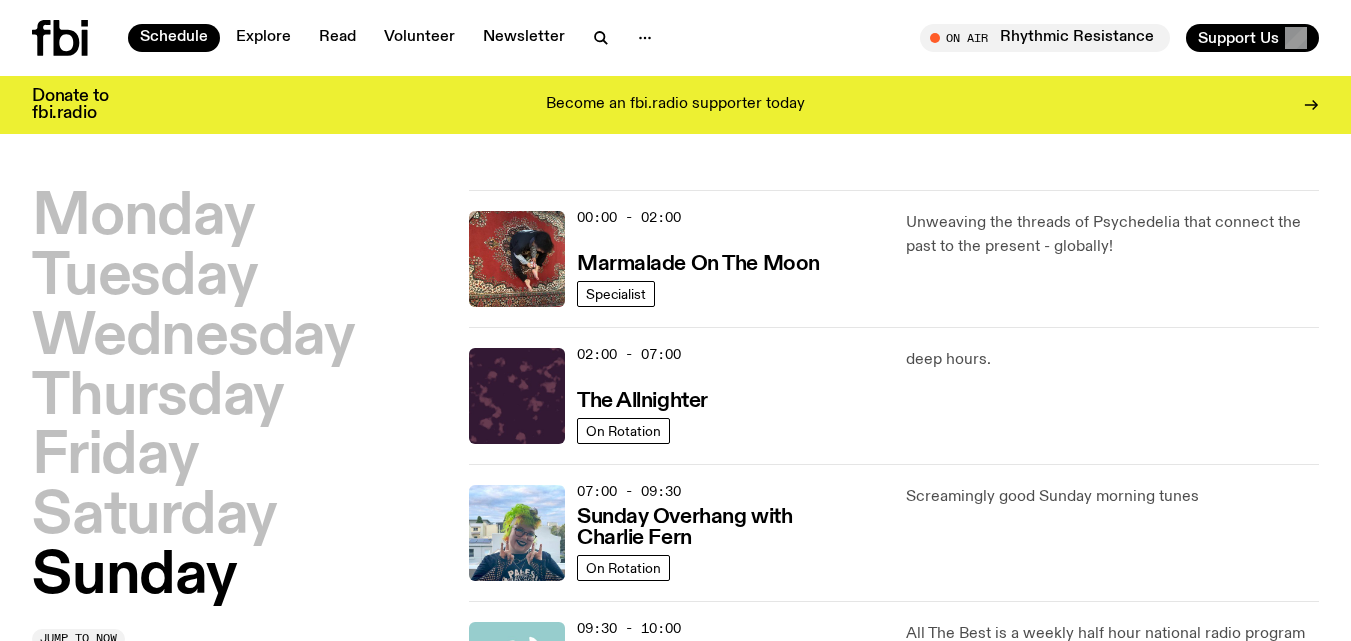 scroll, scrollTop: 56, scrollLeft: 0, axis: vertical 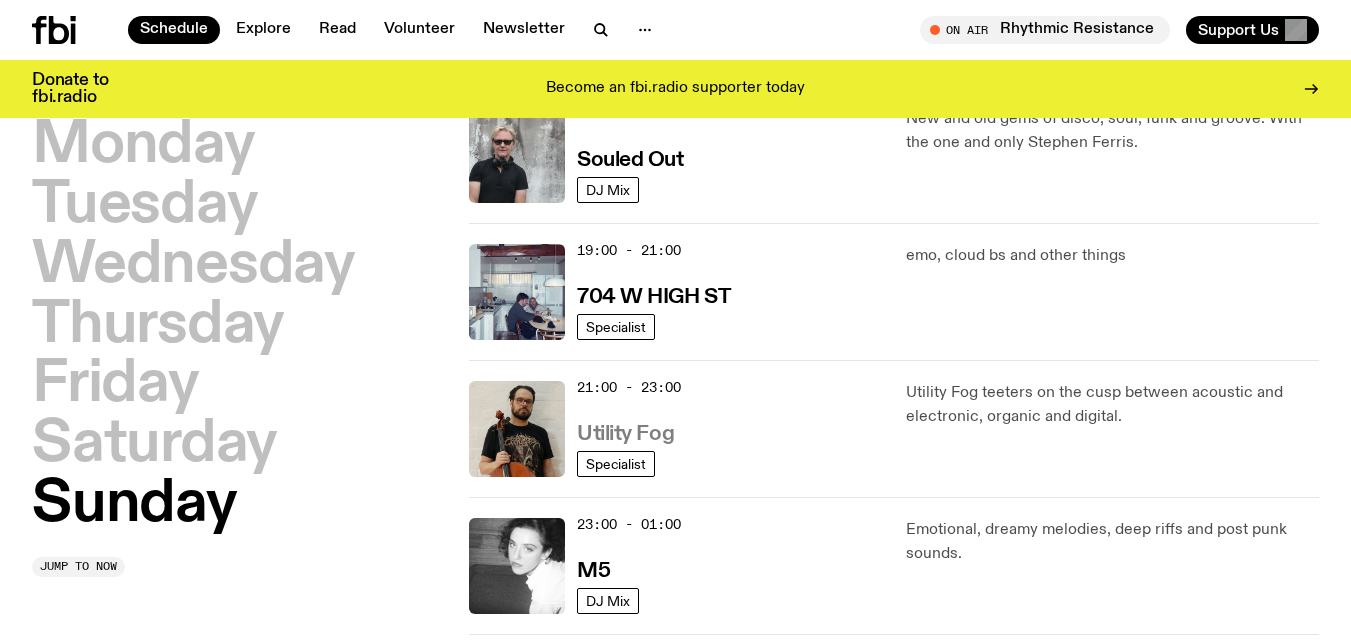 click on "Utility Fog" at bounding box center (625, 434) 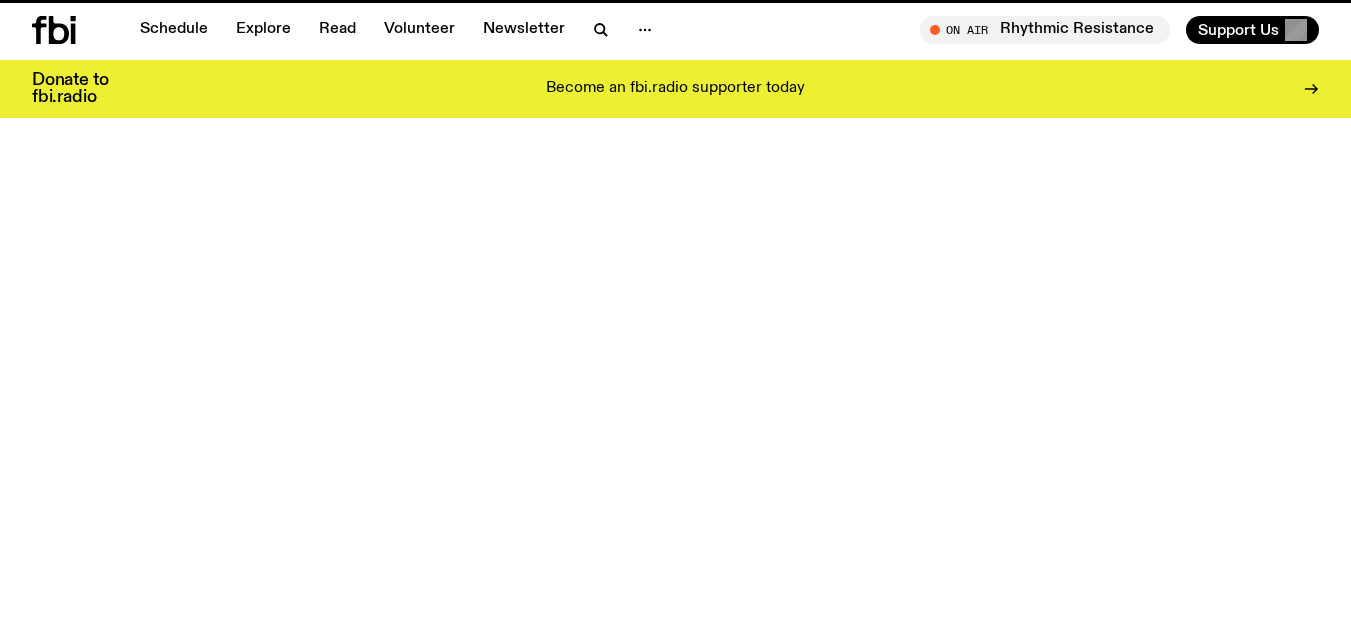 scroll, scrollTop: 0, scrollLeft: 0, axis: both 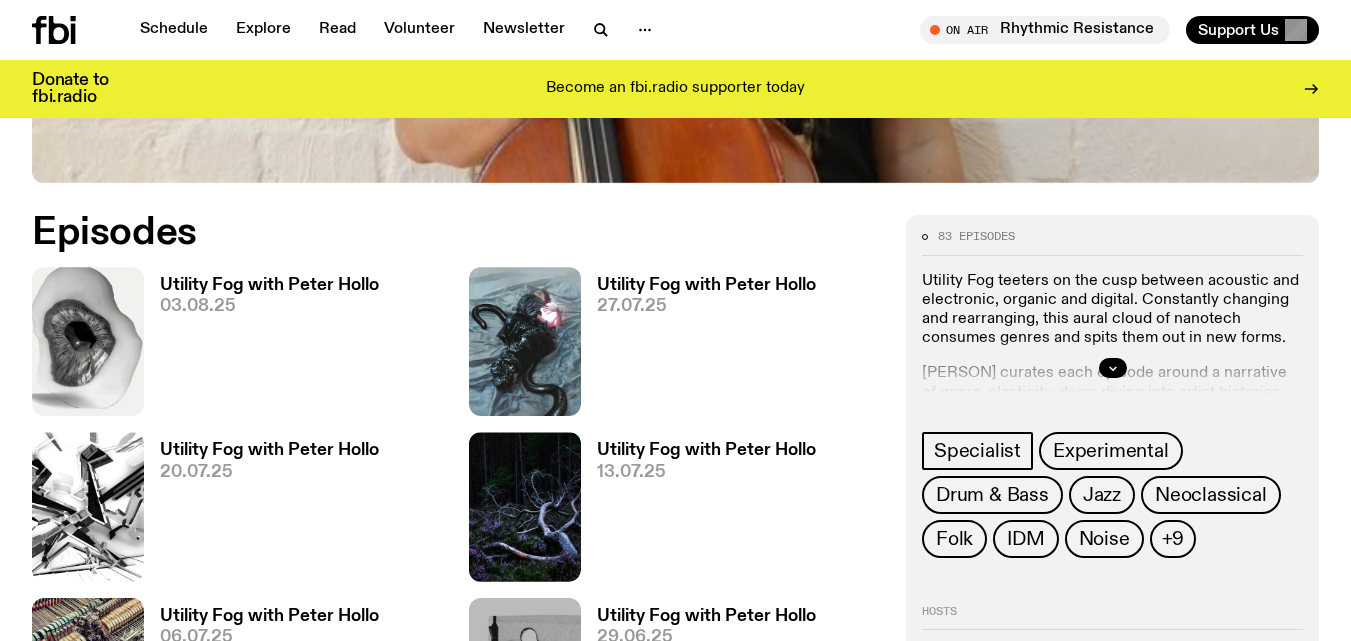 click on "Utility Fog with Peter Hollo" at bounding box center (269, 285) 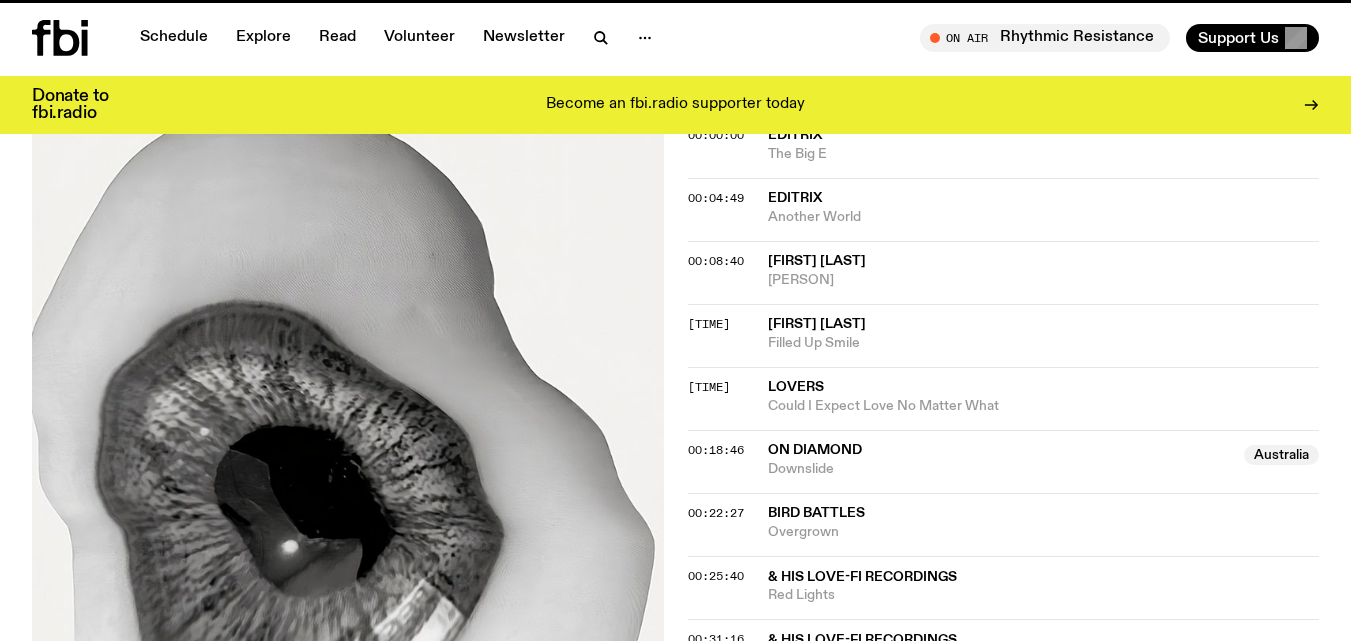 scroll, scrollTop: 0, scrollLeft: 0, axis: both 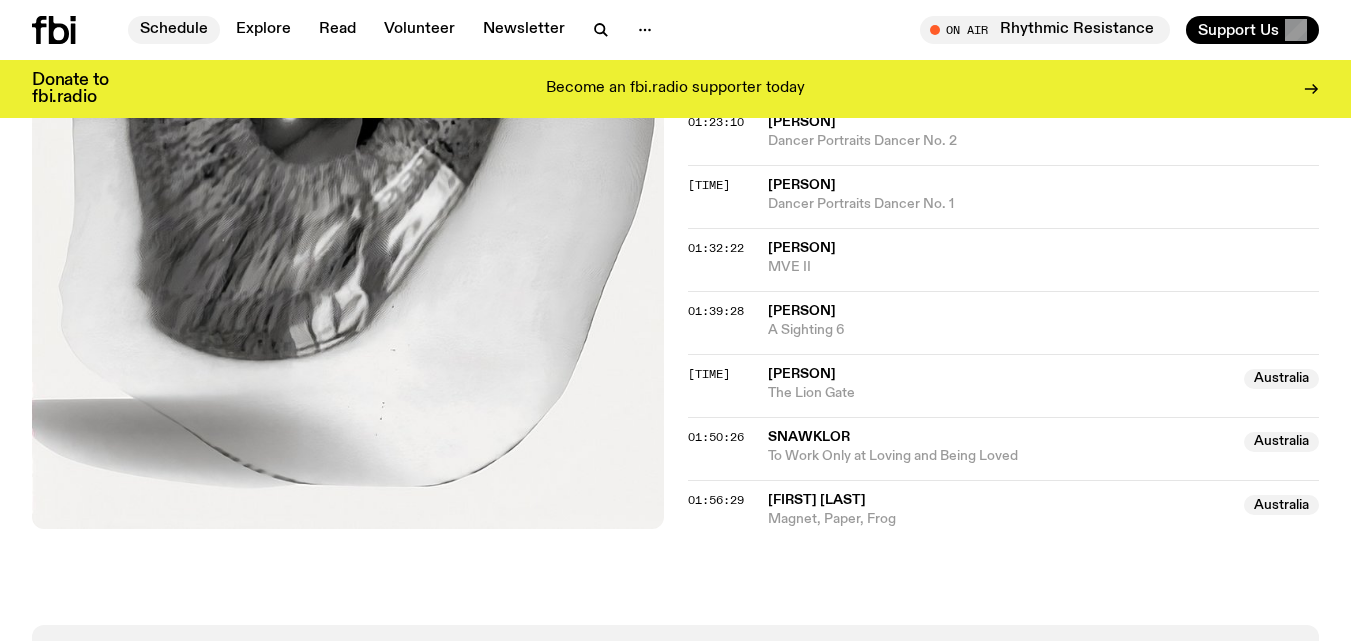 click on "Schedule" at bounding box center [174, 30] 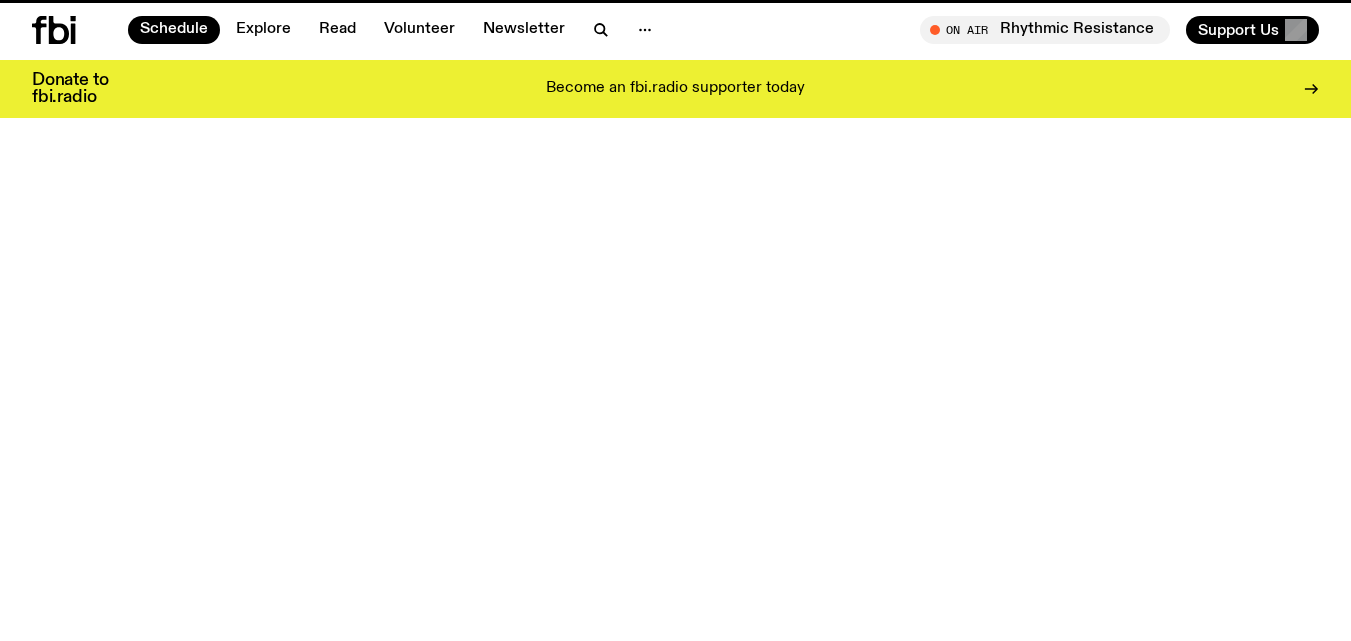 scroll, scrollTop: 0, scrollLeft: 0, axis: both 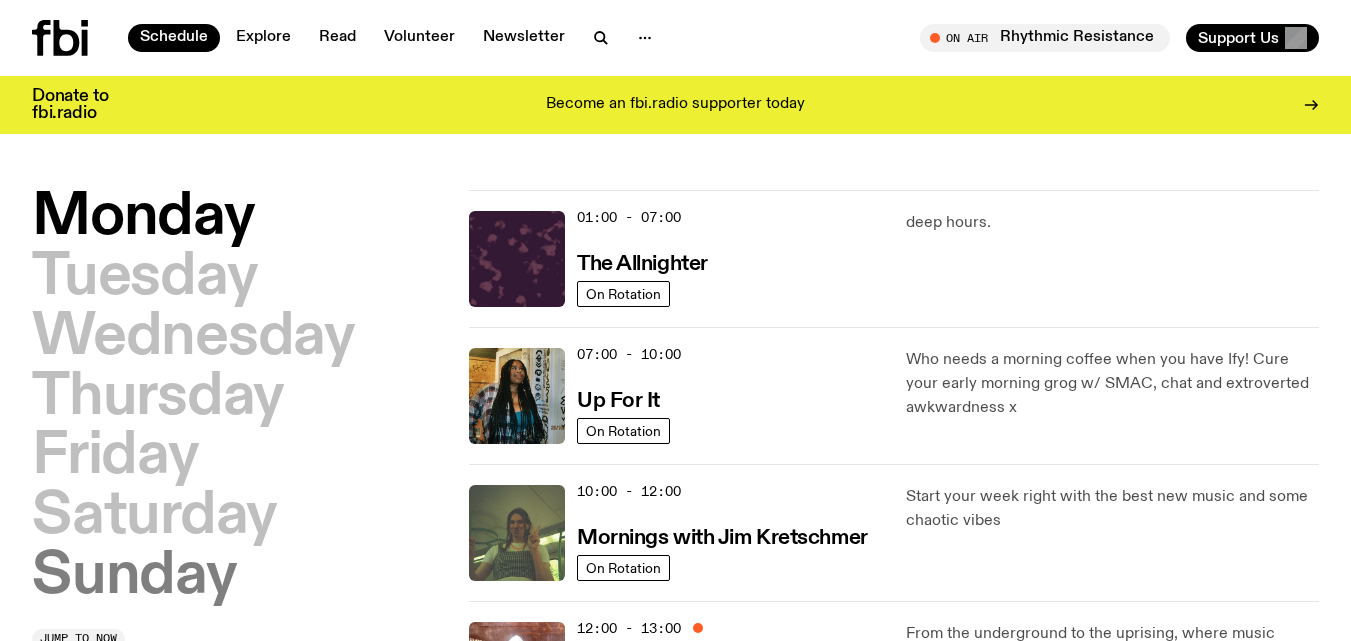 click on "Sunday" at bounding box center [134, 577] 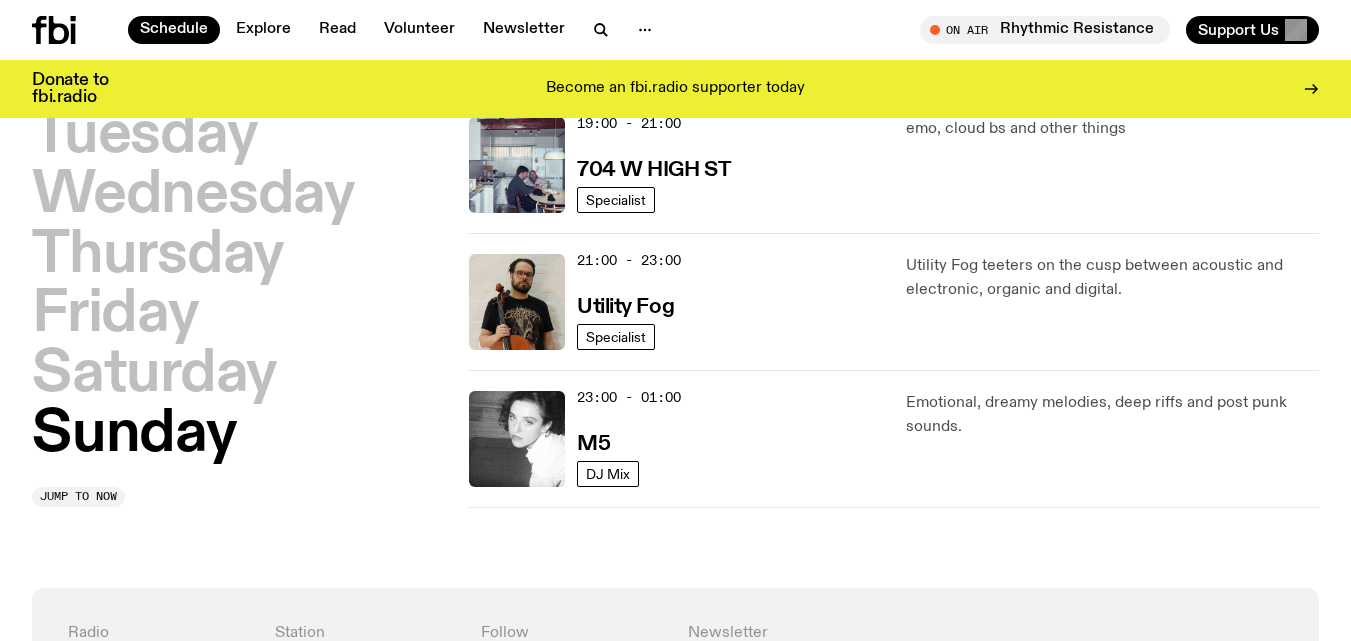 scroll, scrollTop: 1561, scrollLeft: 0, axis: vertical 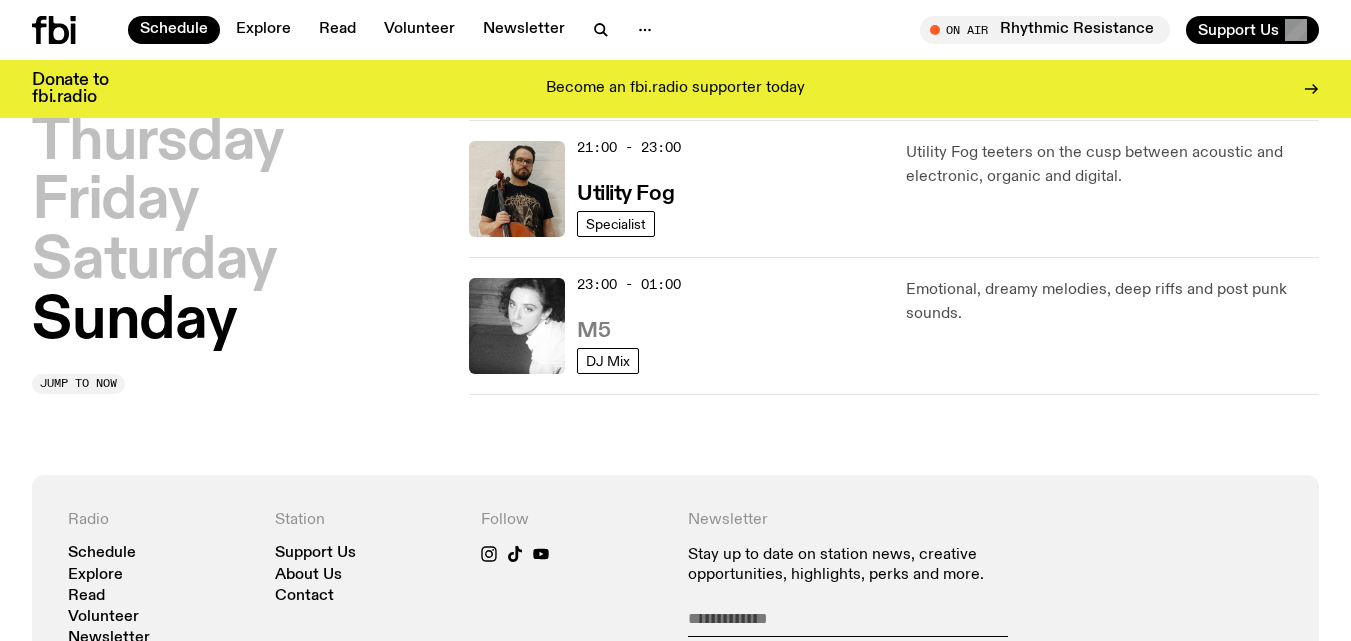 click on "M5" at bounding box center [593, 331] 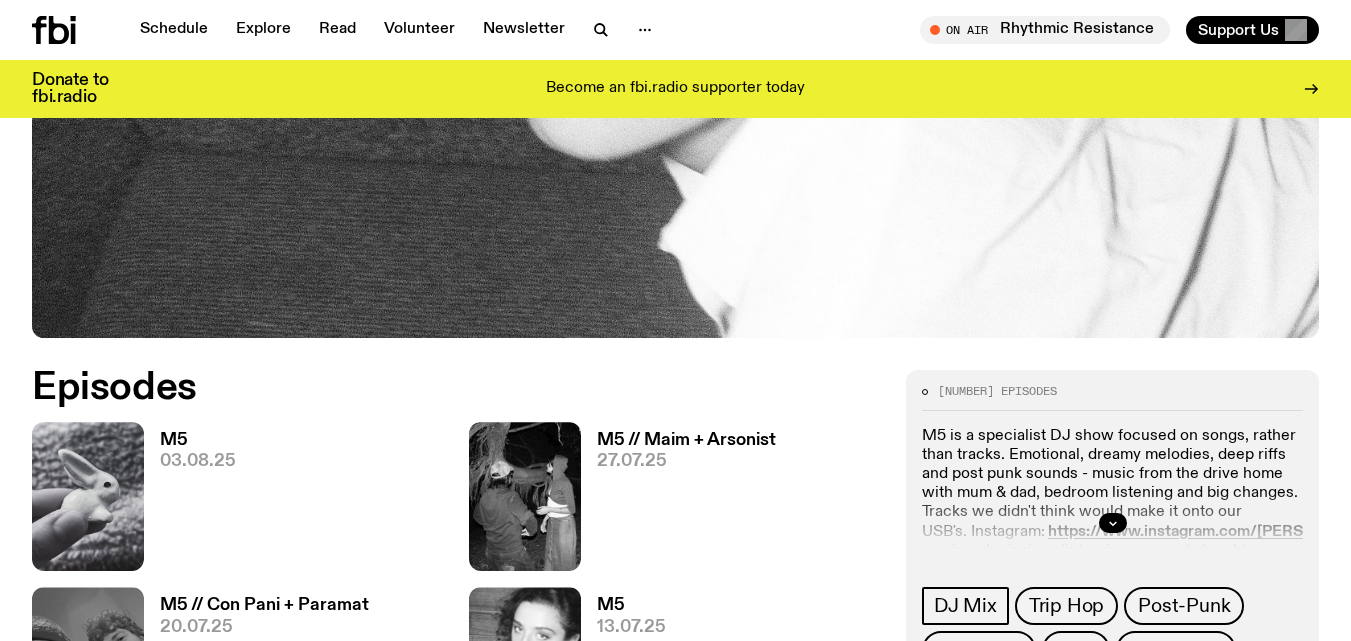 scroll, scrollTop: 713, scrollLeft: 0, axis: vertical 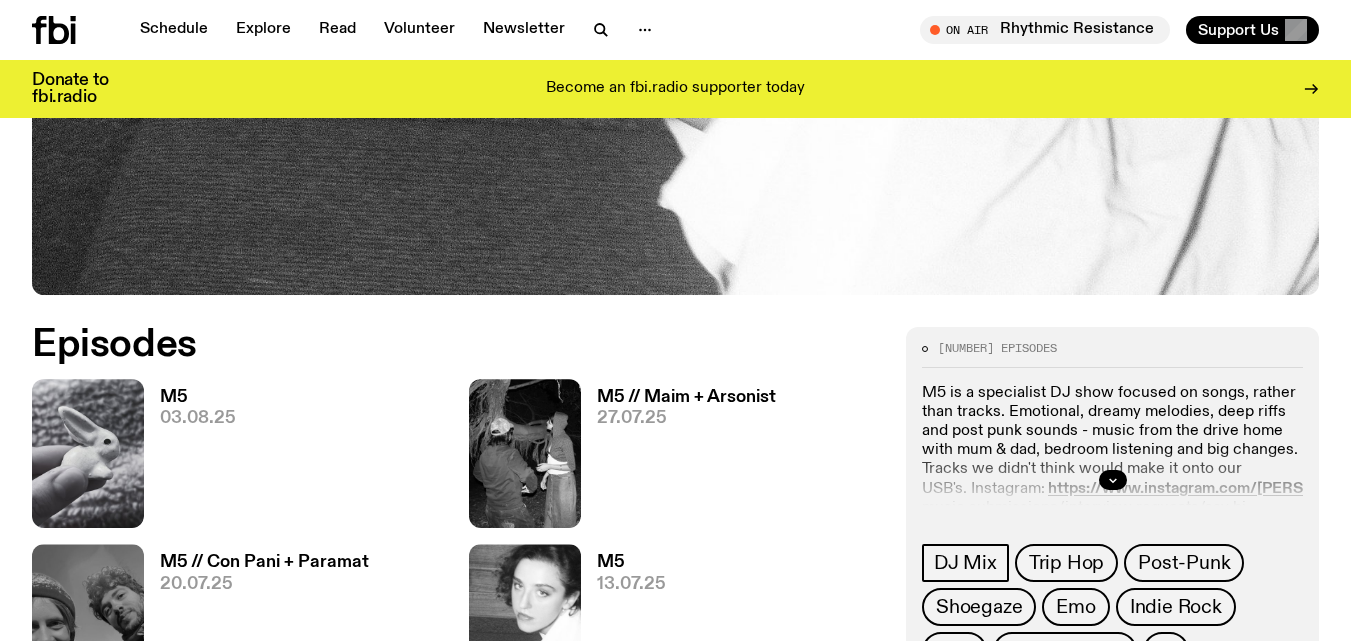 click on "M5" at bounding box center [198, 397] 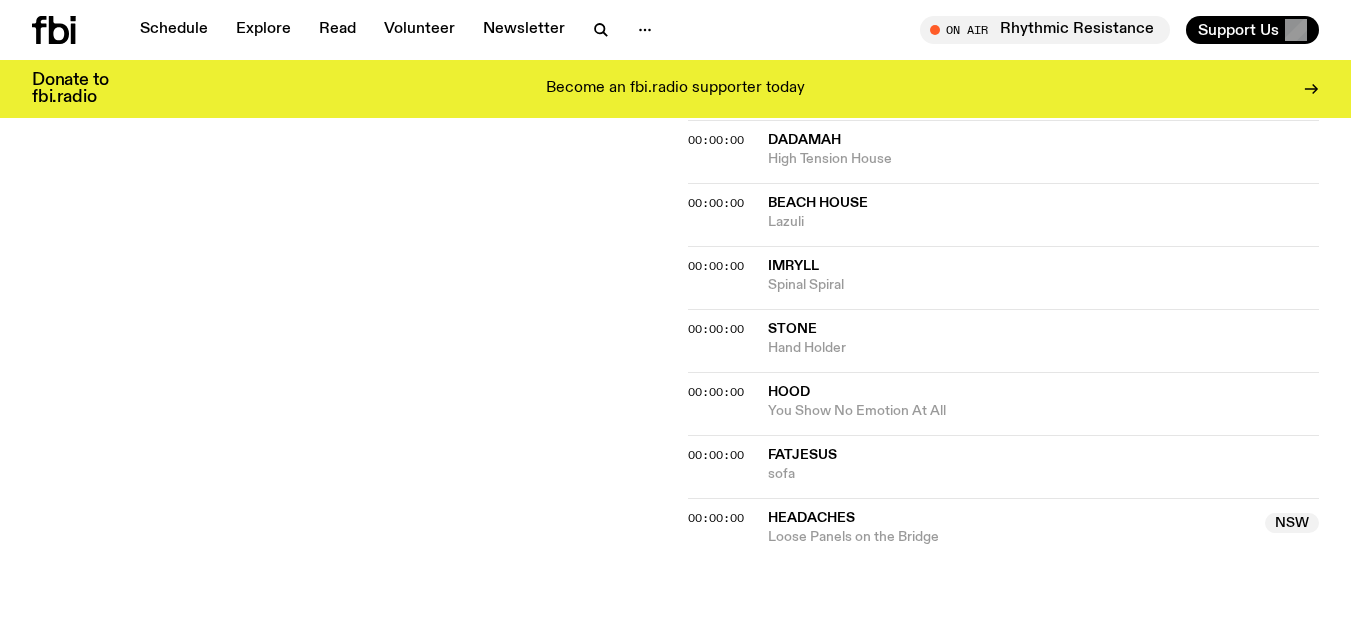 scroll, scrollTop: 2210, scrollLeft: 0, axis: vertical 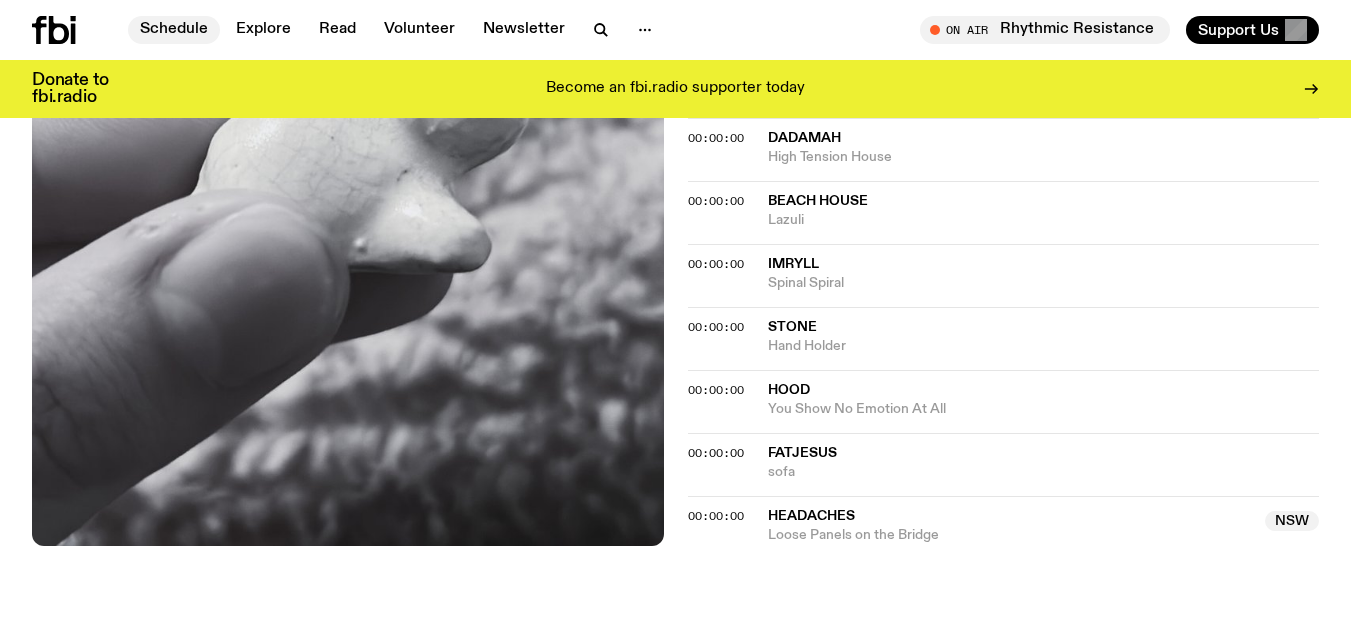 click on "Schedule" at bounding box center (174, 30) 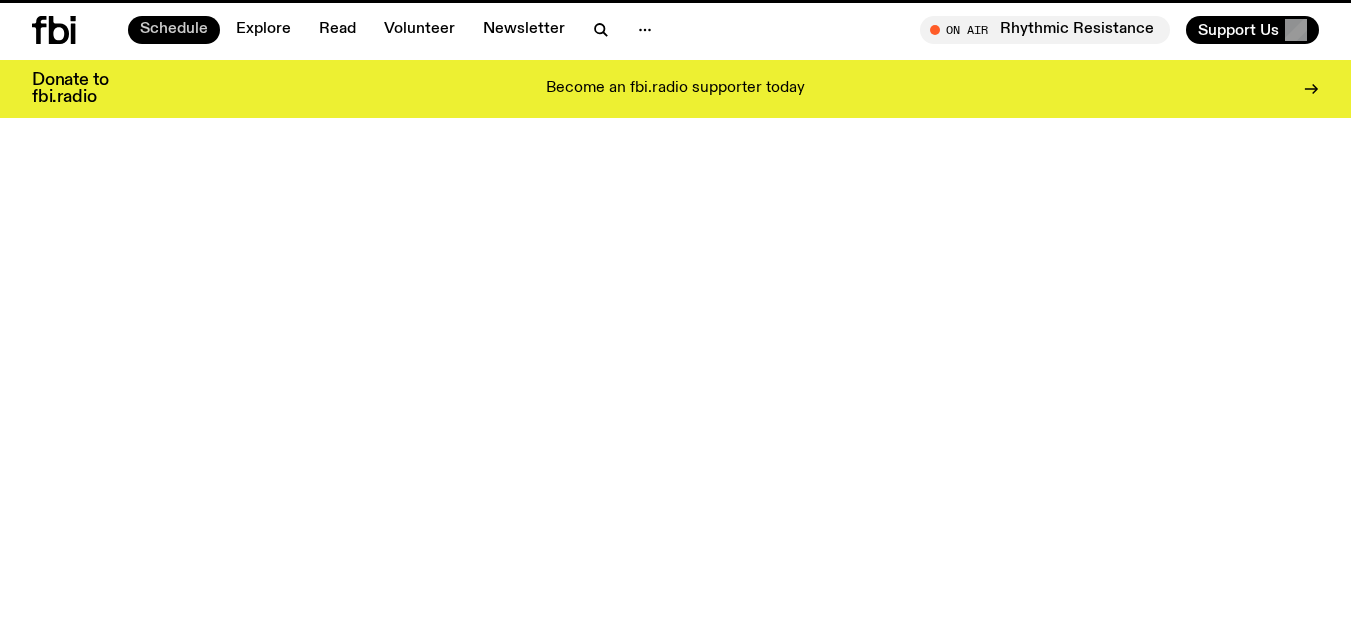 scroll, scrollTop: 0, scrollLeft: 0, axis: both 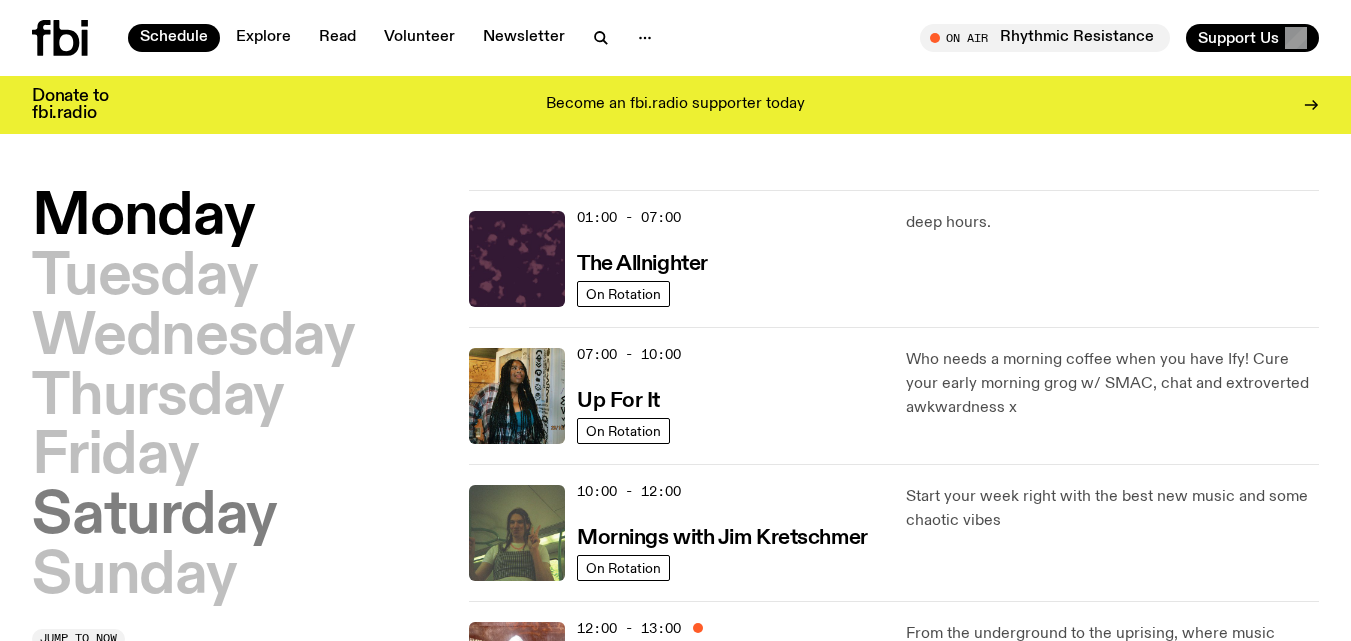 click on "Saturday" at bounding box center [154, 517] 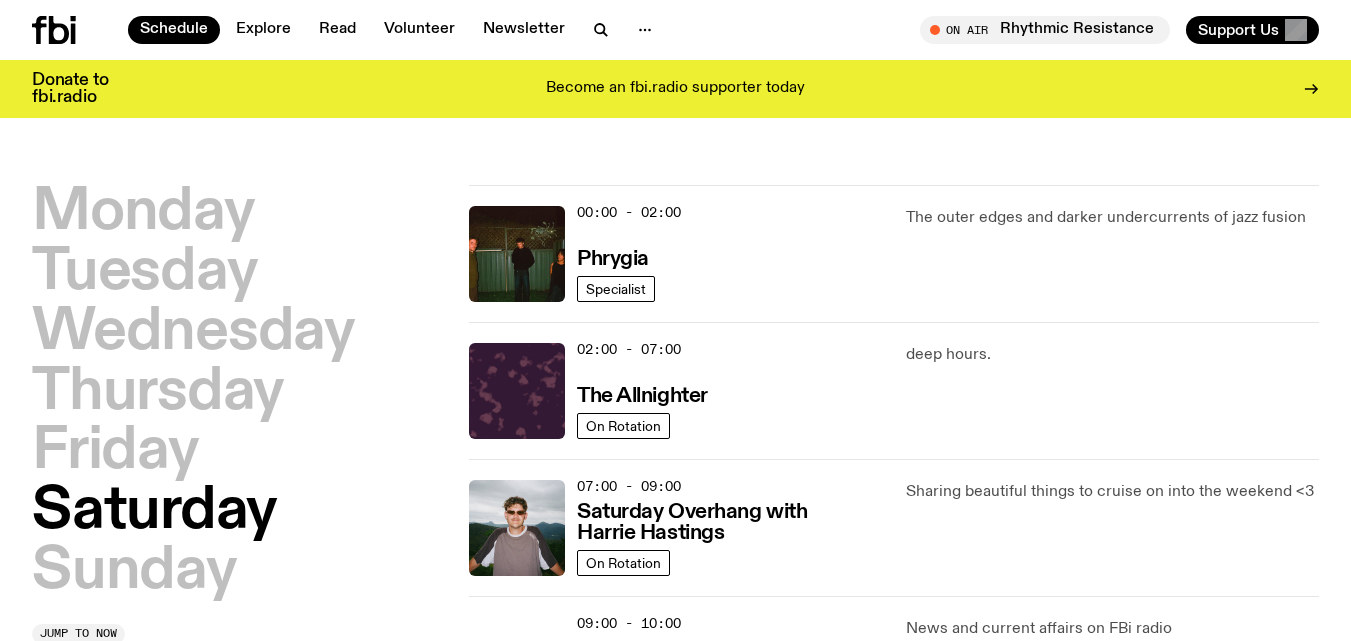 scroll, scrollTop: 56, scrollLeft: 0, axis: vertical 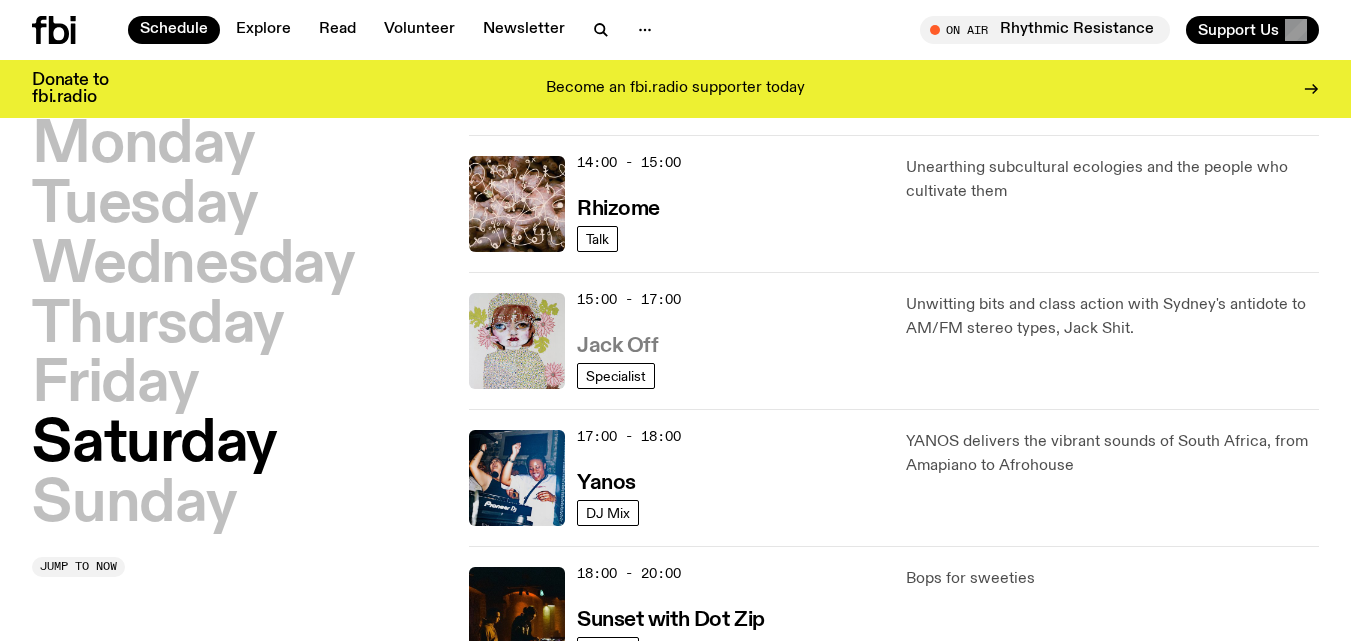 click on "Jack Off" at bounding box center [617, 346] 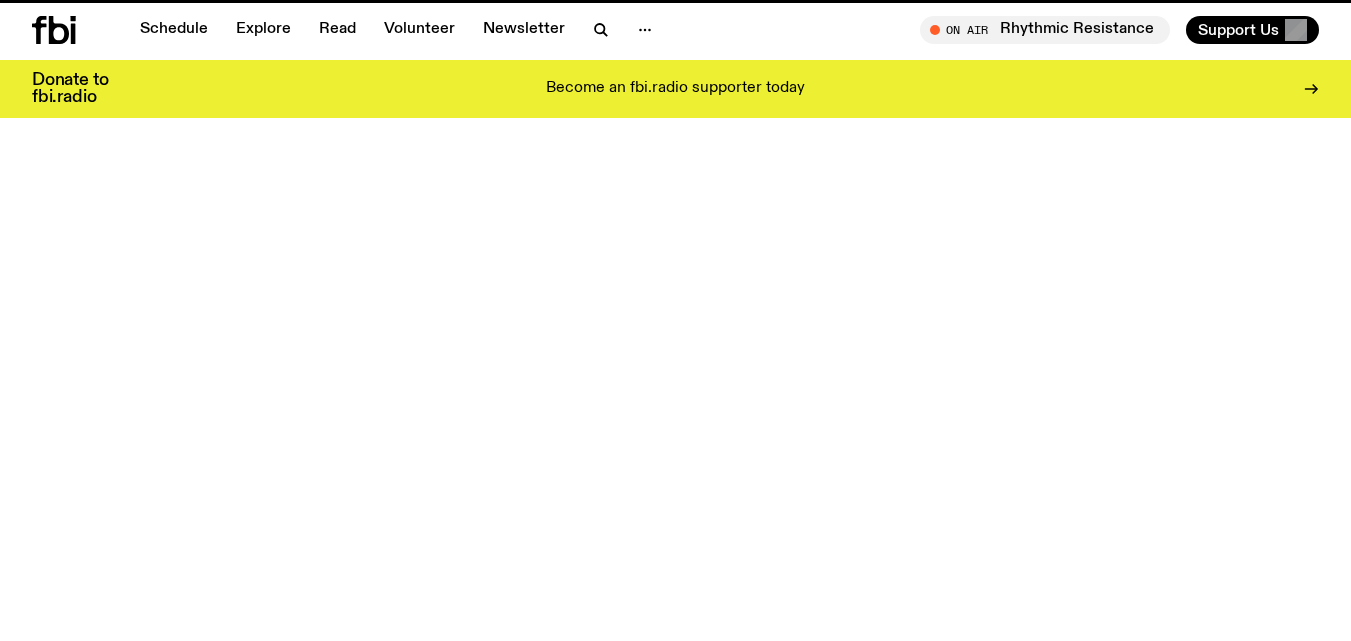 scroll, scrollTop: 0, scrollLeft: 0, axis: both 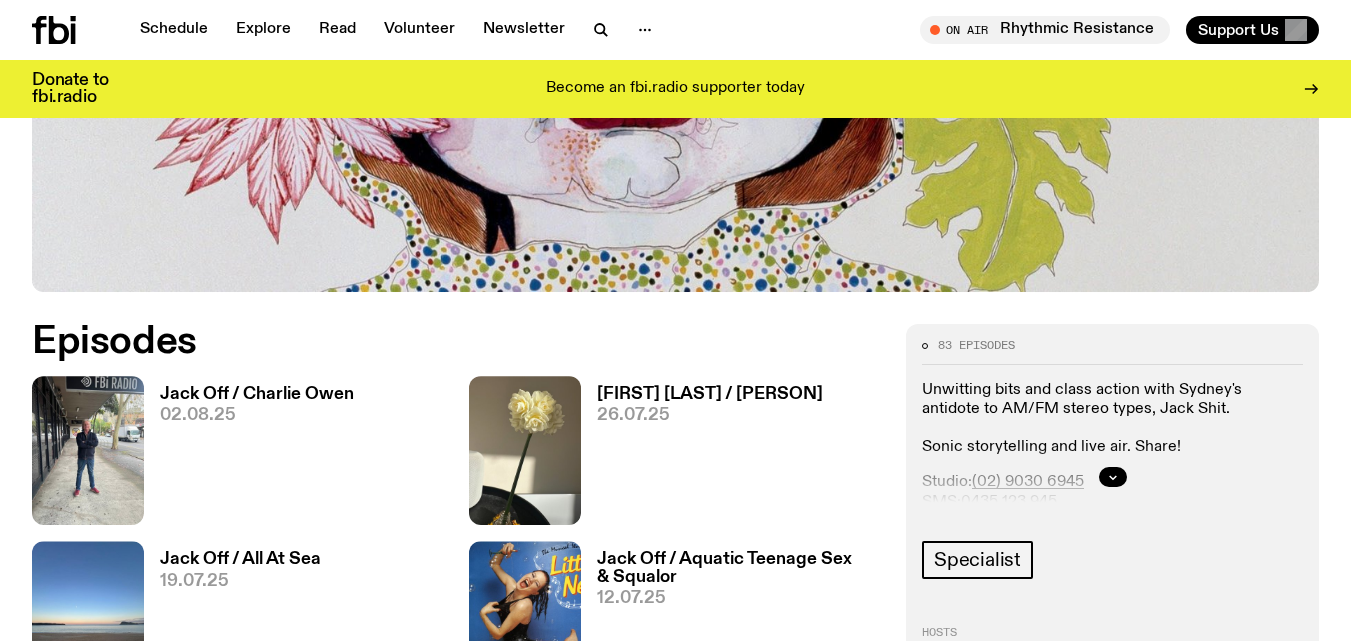 click at bounding box center (257, 394) 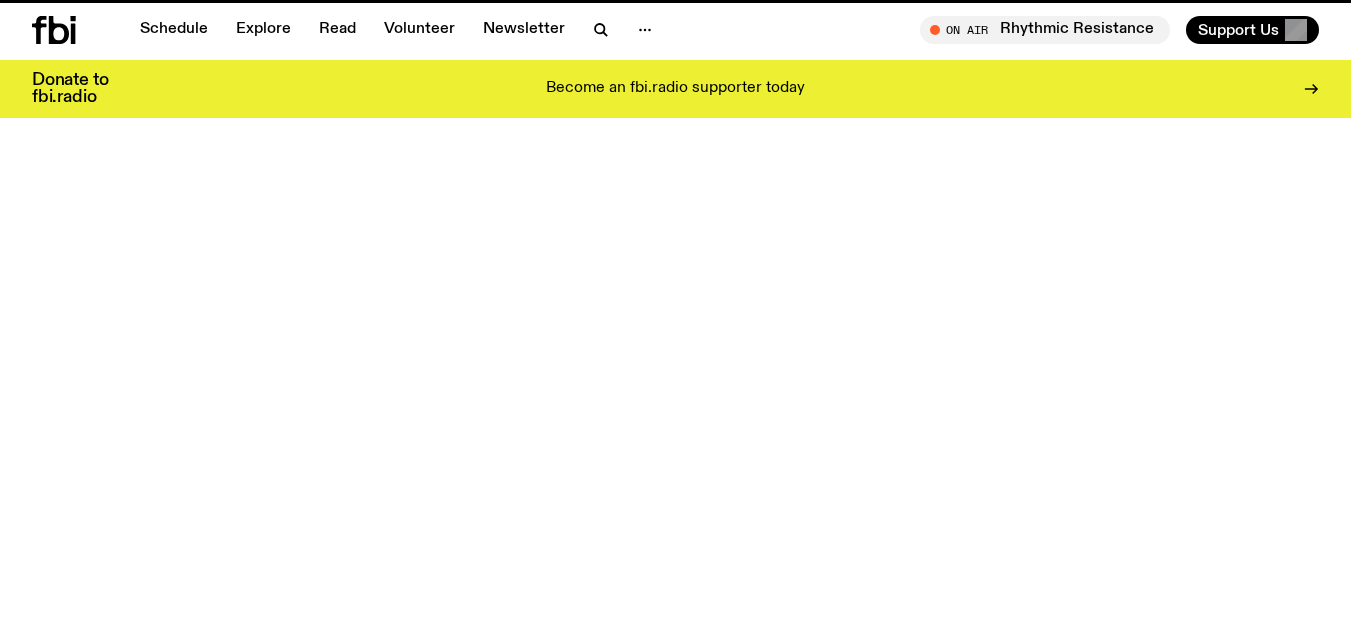 scroll, scrollTop: 0, scrollLeft: 0, axis: both 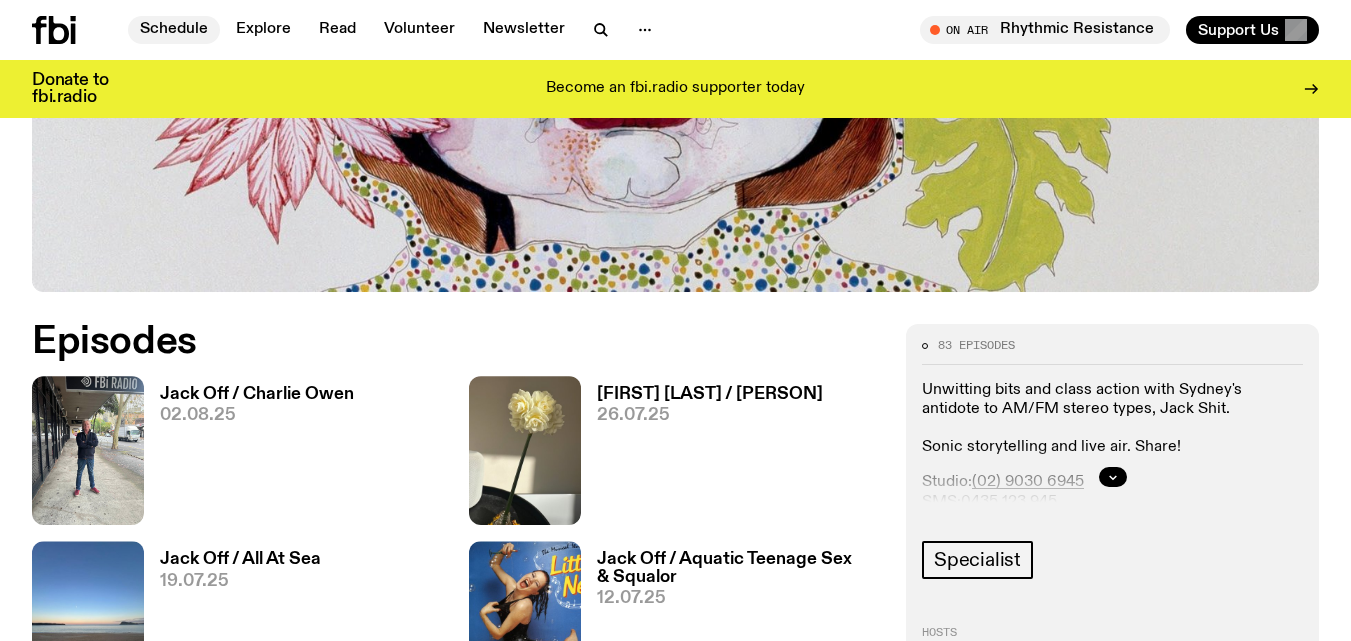 click on "Schedule" at bounding box center [174, 30] 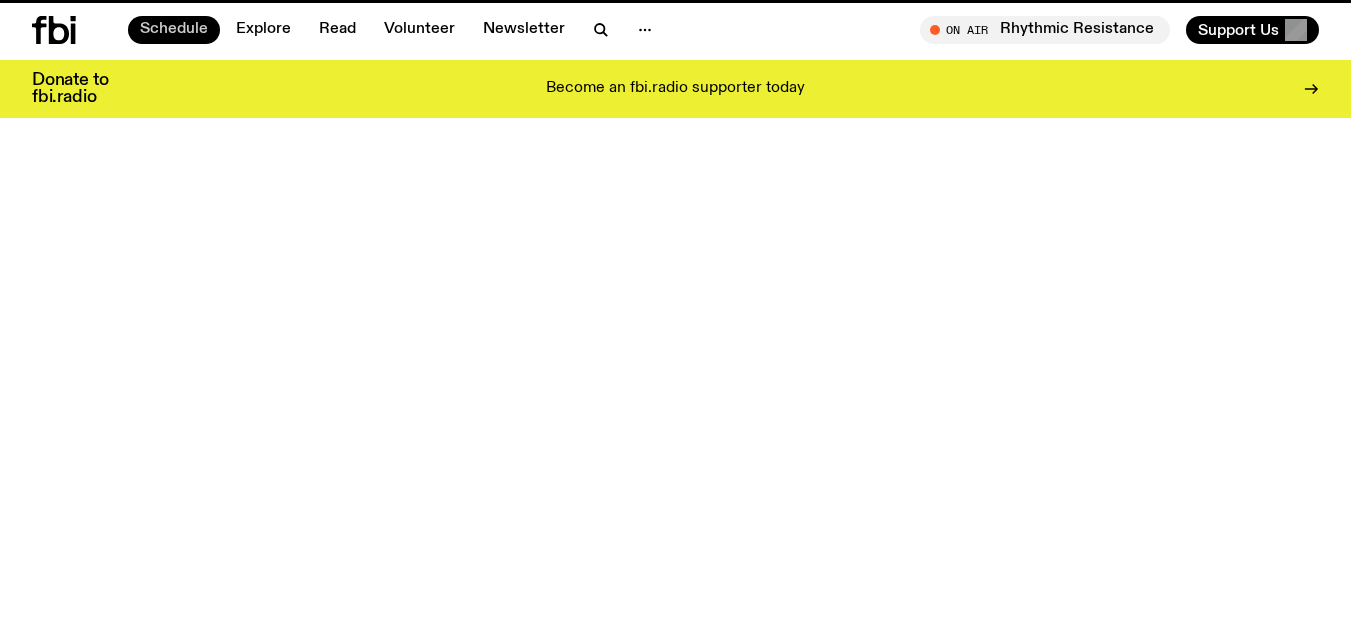 scroll, scrollTop: 0, scrollLeft: 0, axis: both 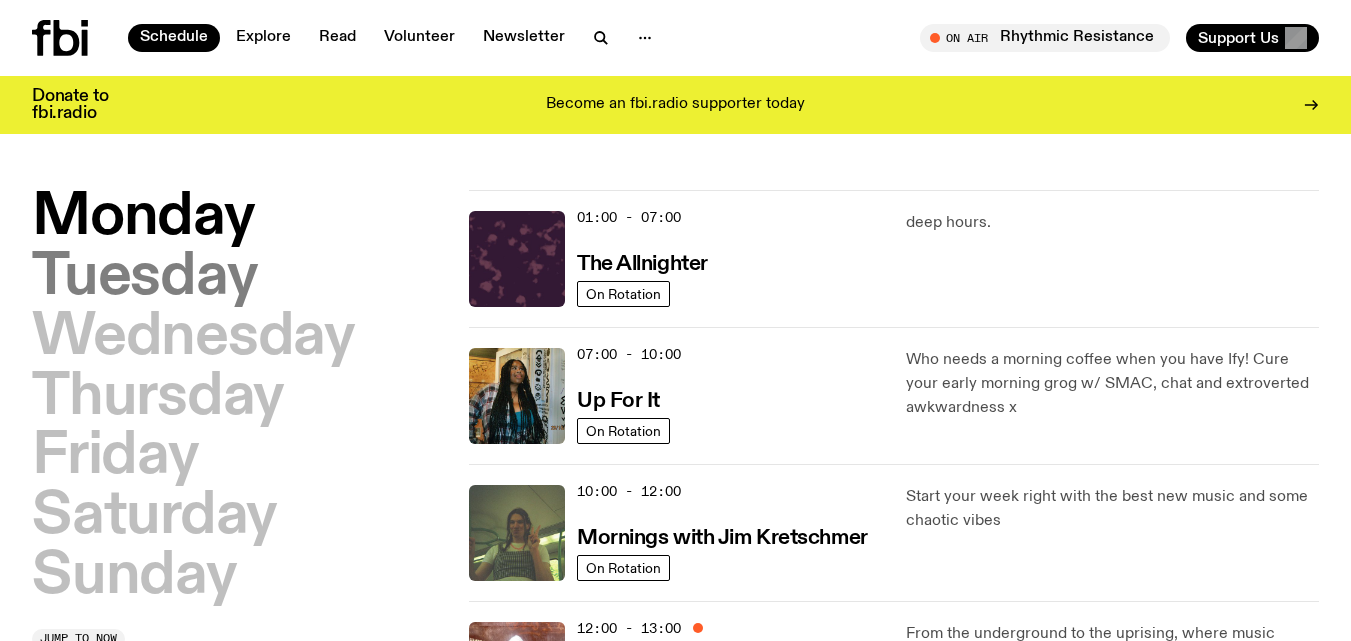 click on "Tuesday" at bounding box center (144, 278) 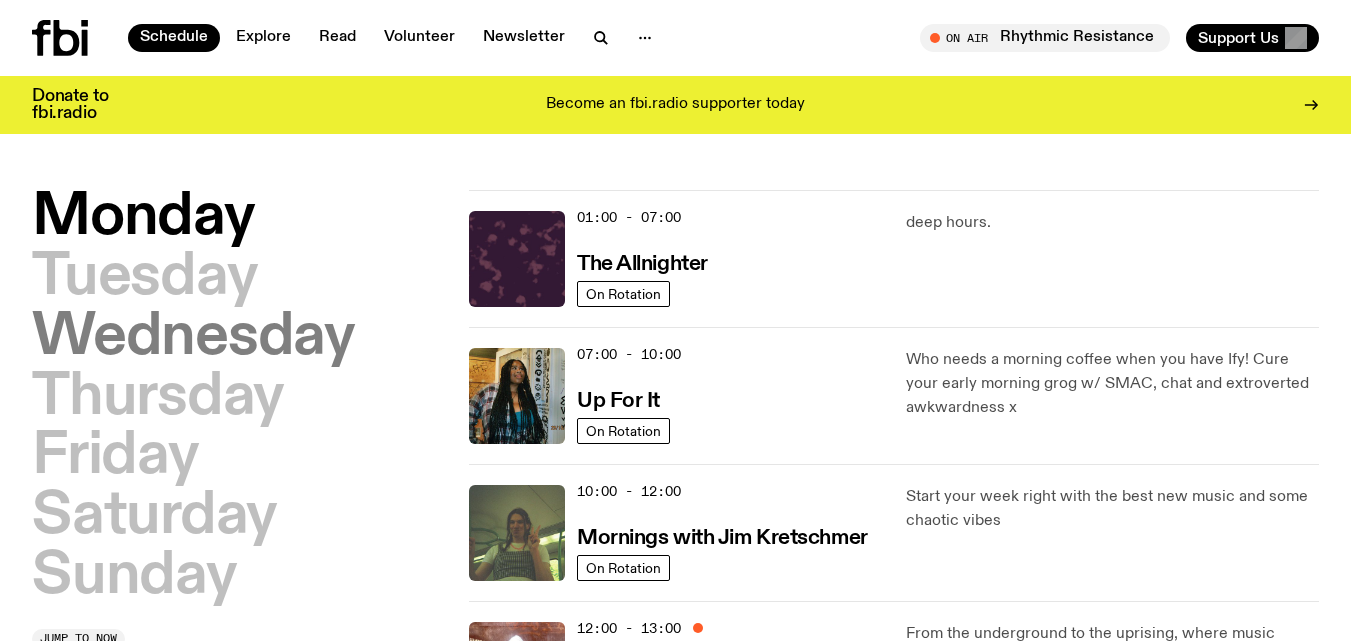 scroll, scrollTop: 56, scrollLeft: 0, axis: vertical 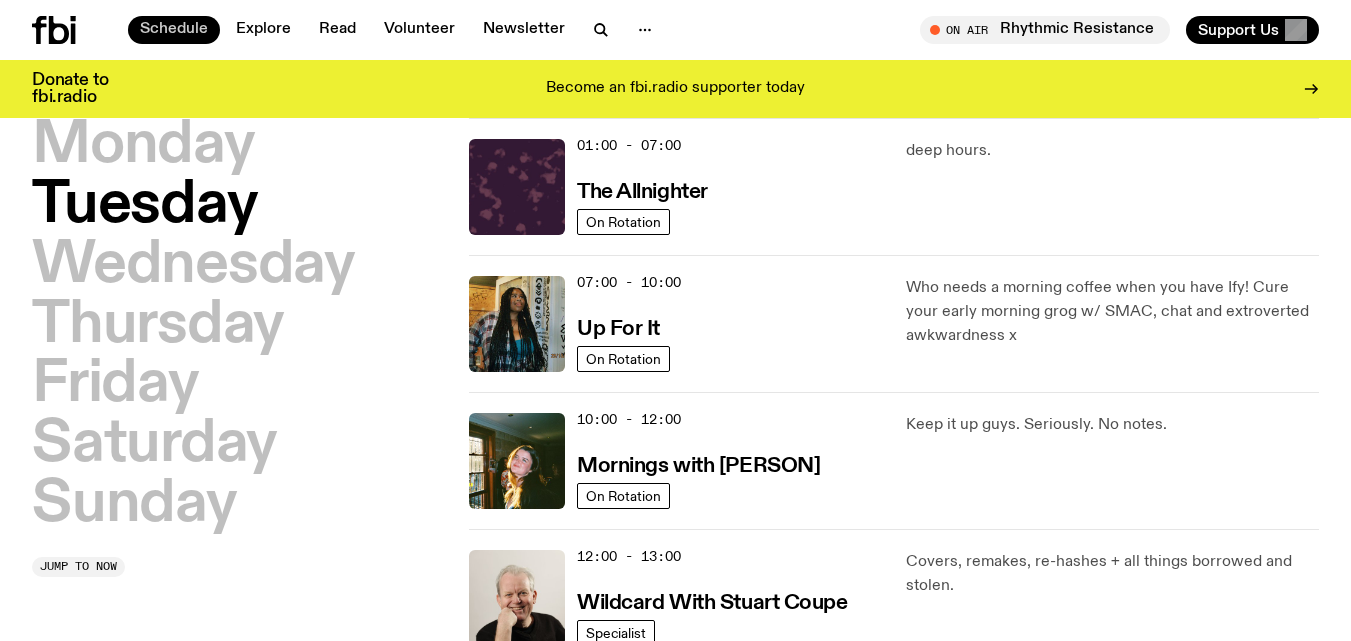 click on "Schedule" at bounding box center [174, 30] 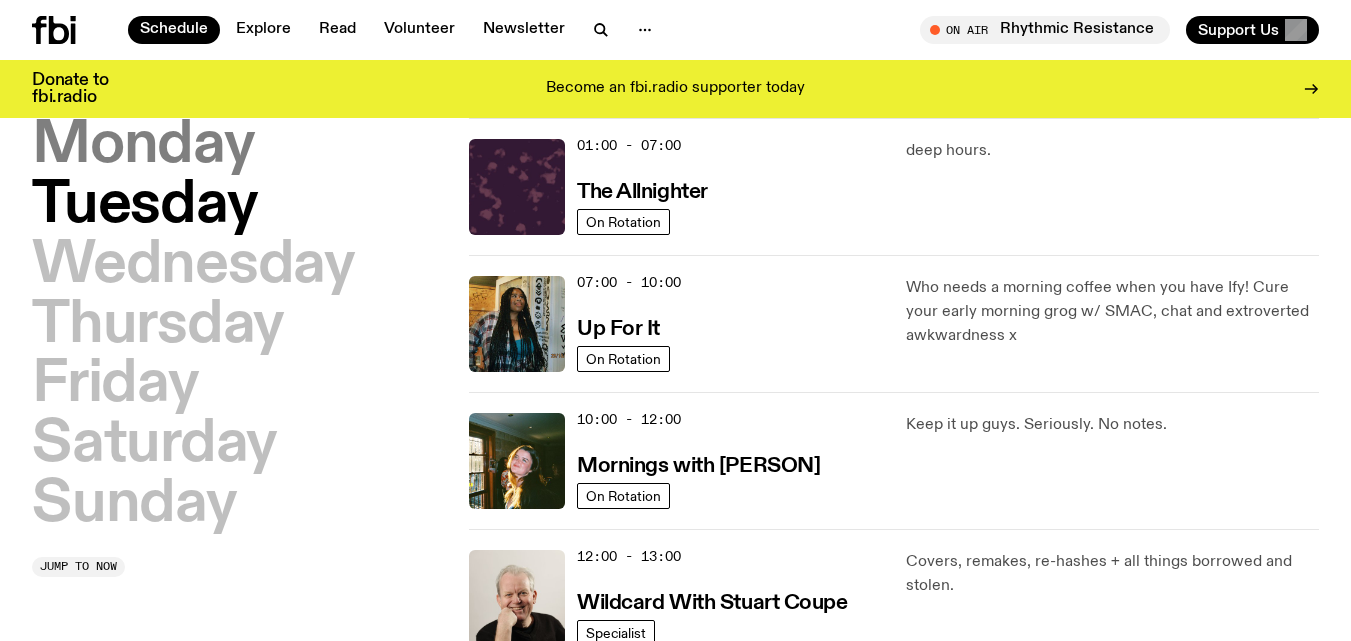 click on "Monday" at bounding box center (143, 146) 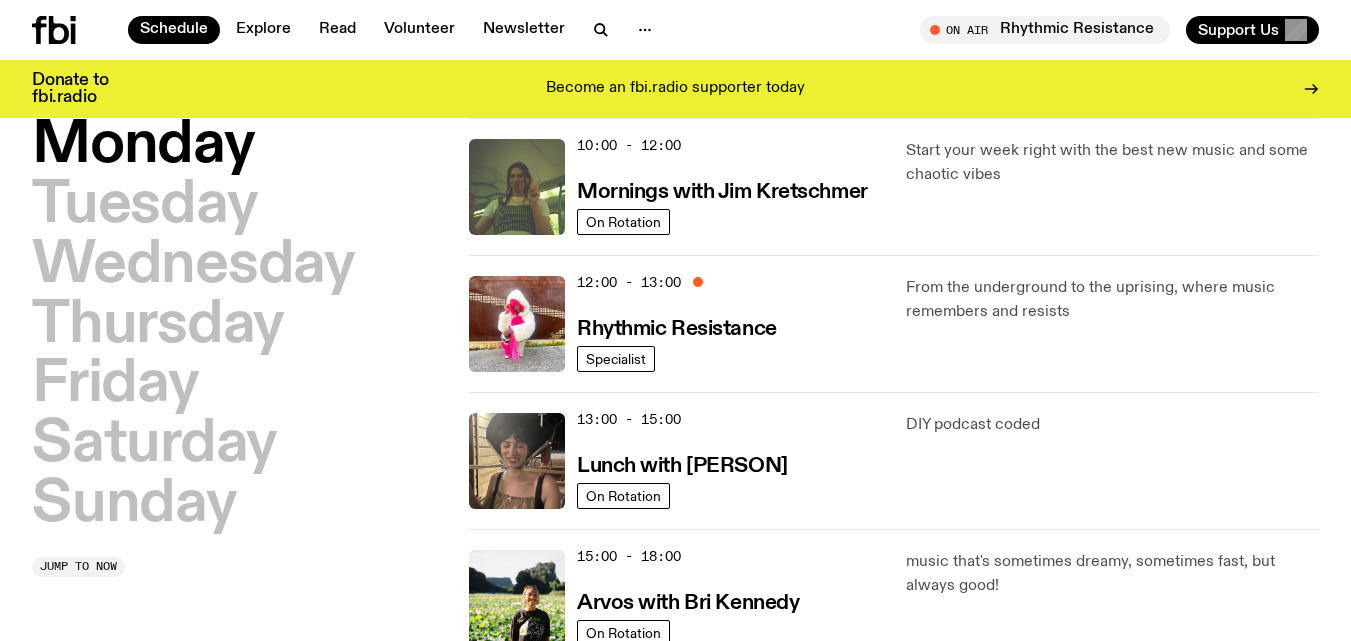 scroll, scrollTop: 345, scrollLeft: 0, axis: vertical 